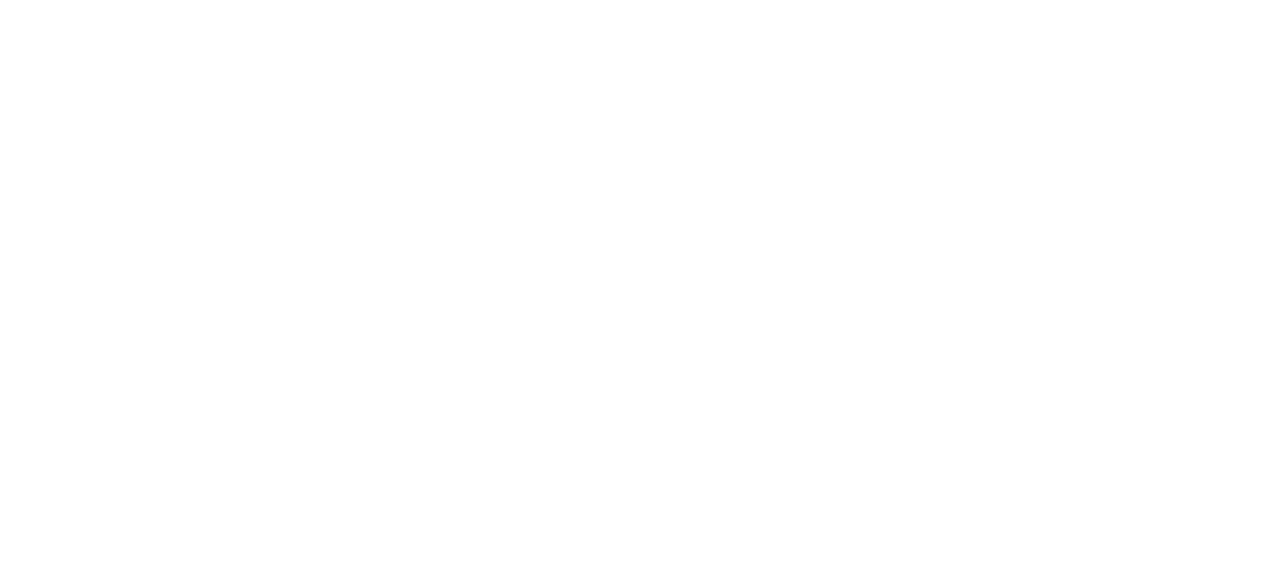 scroll, scrollTop: 0, scrollLeft: 0, axis: both 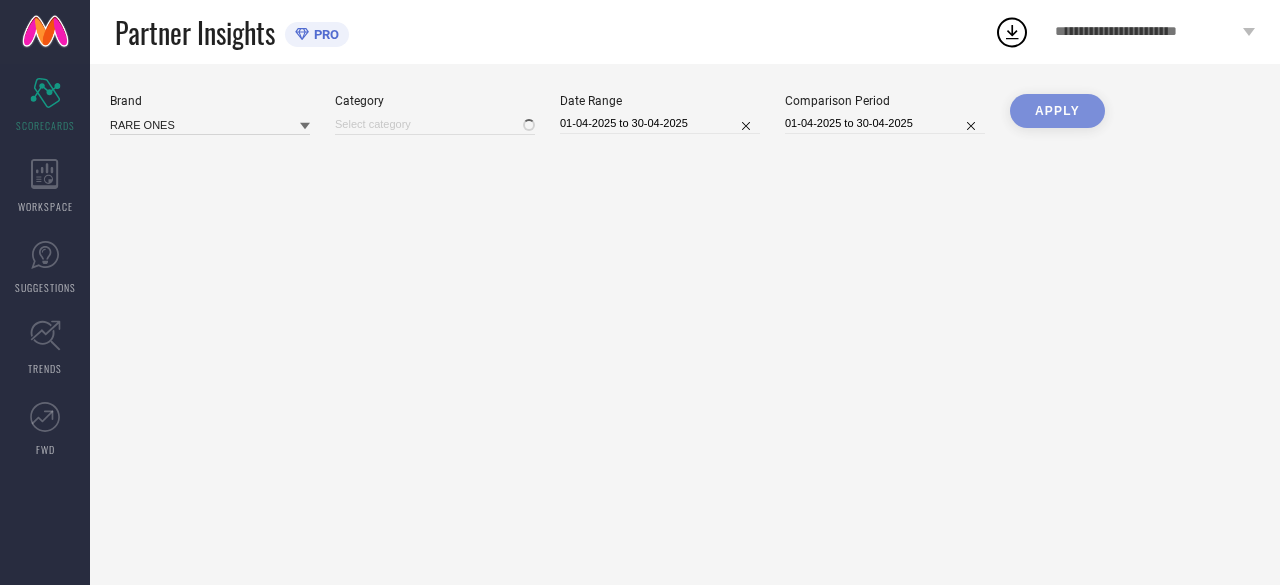 type on "All" 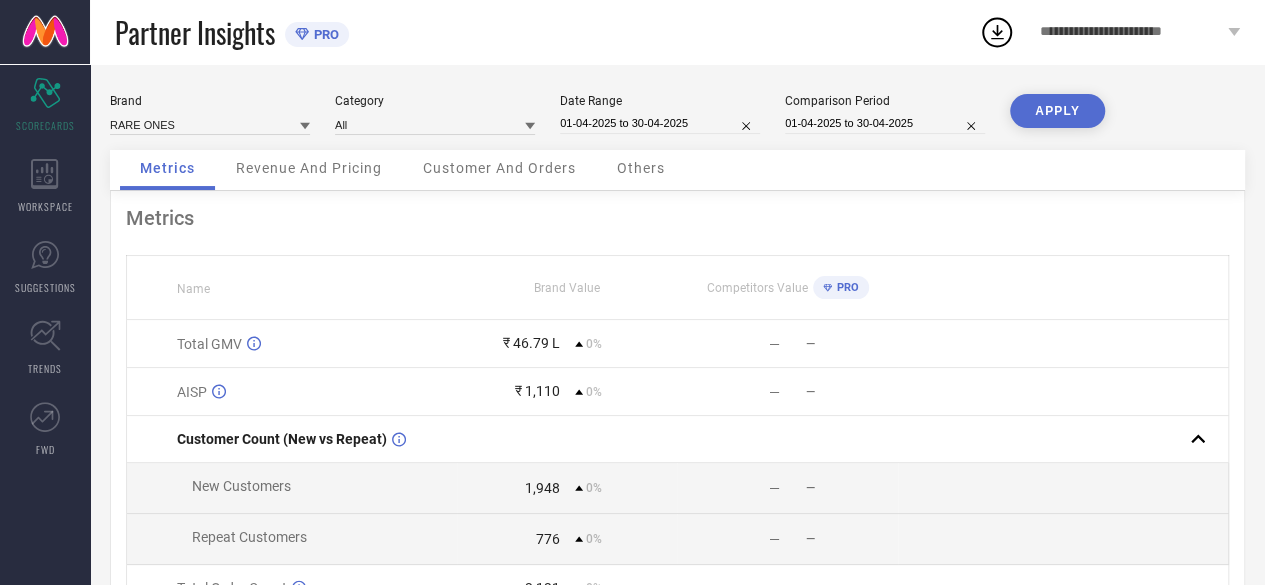 scroll, scrollTop: 26, scrollLeft: 0, axis: vertical 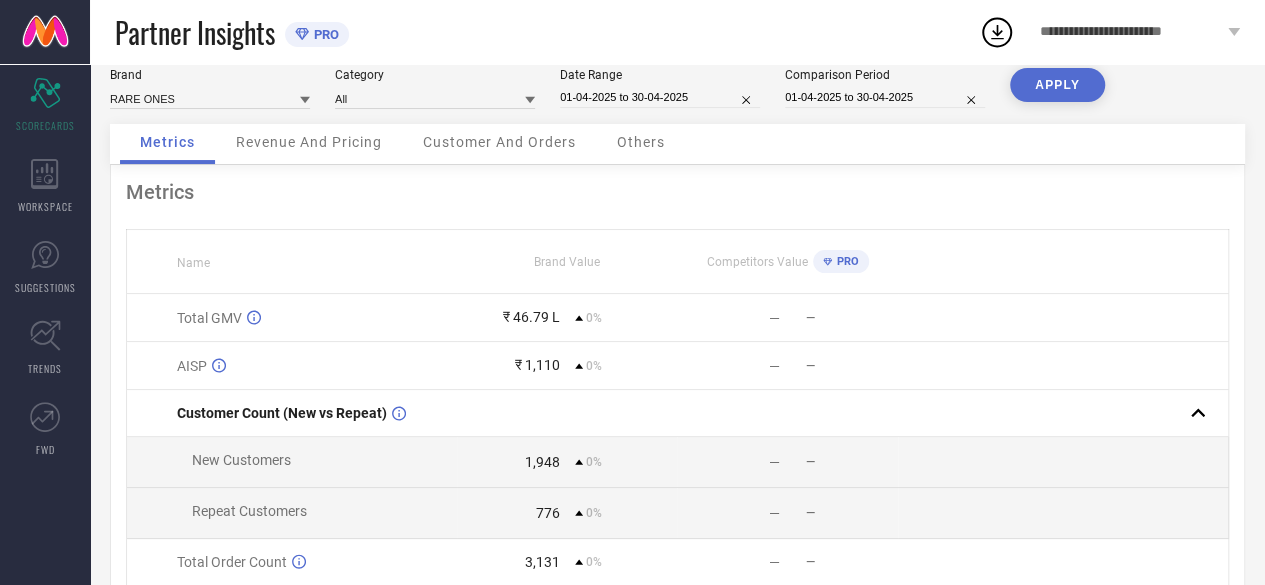 click on "APPLY" at bounding box center (1057, 85) 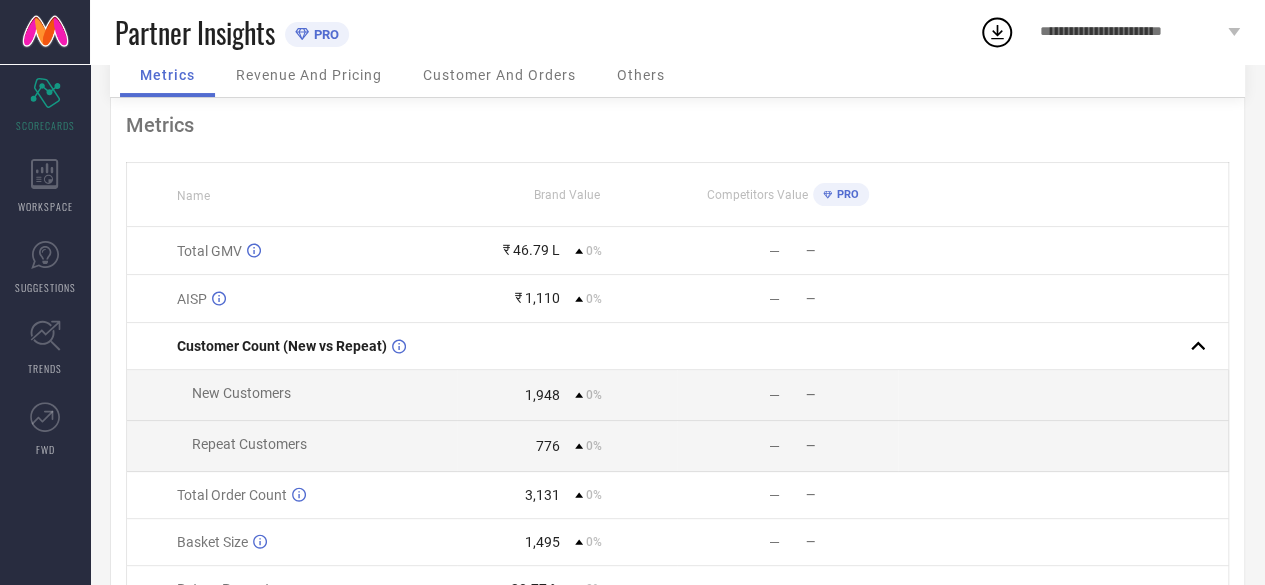 scroll, scrollTop: 0, scrollLeft: 0, axis: both 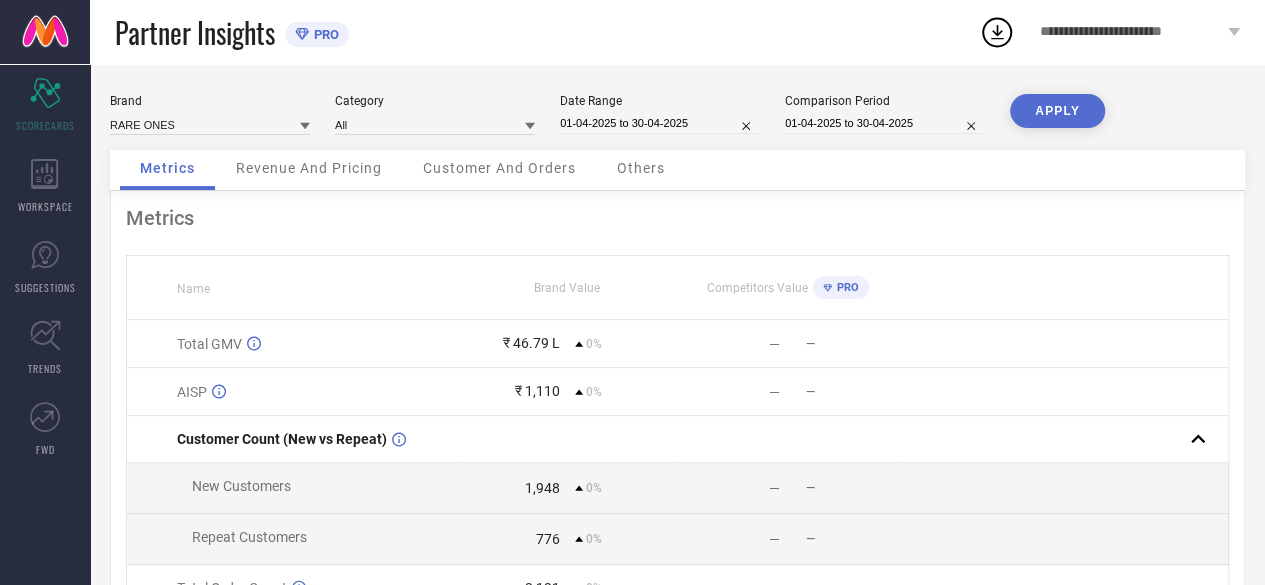 type 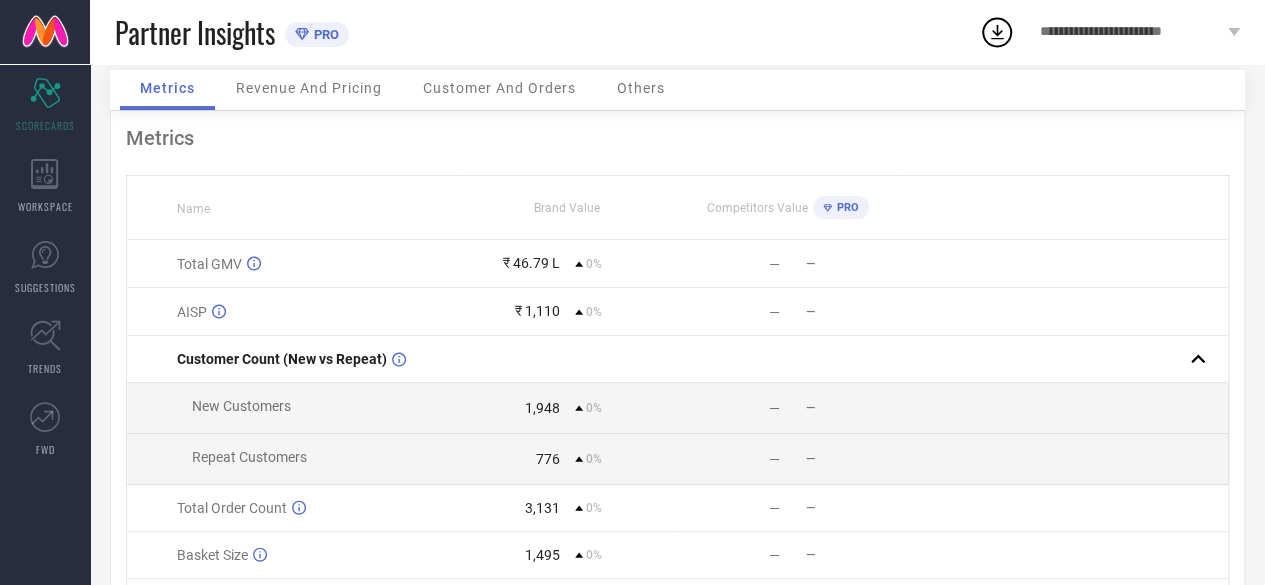 scroll, scrollTop: 0, scrollLeft: 0, axis: both 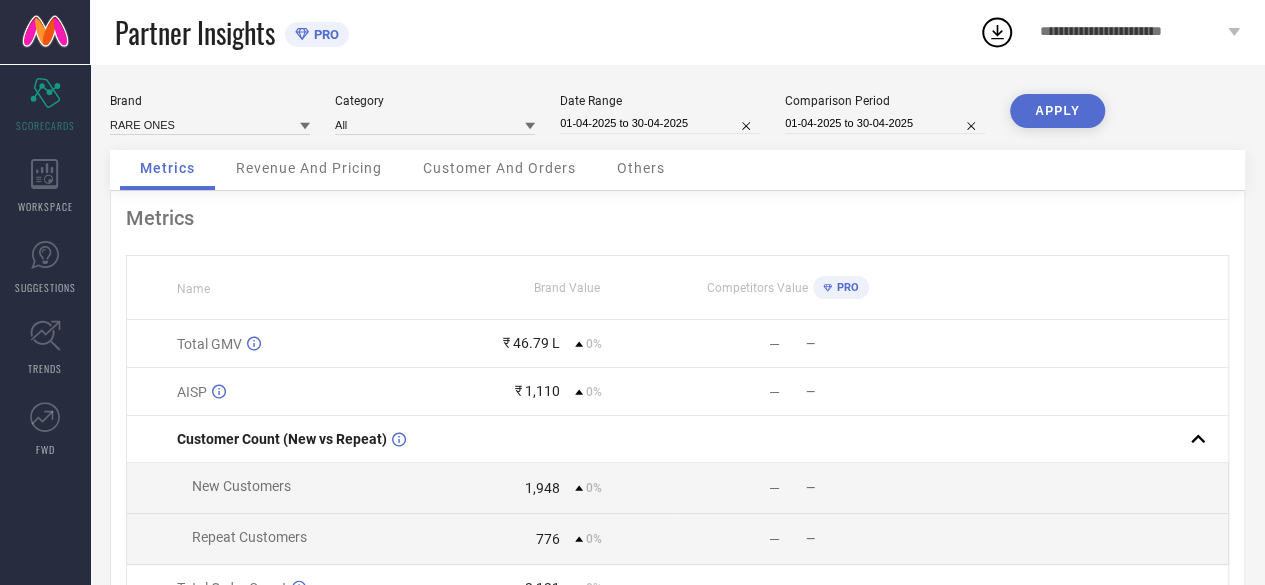 select on "3" 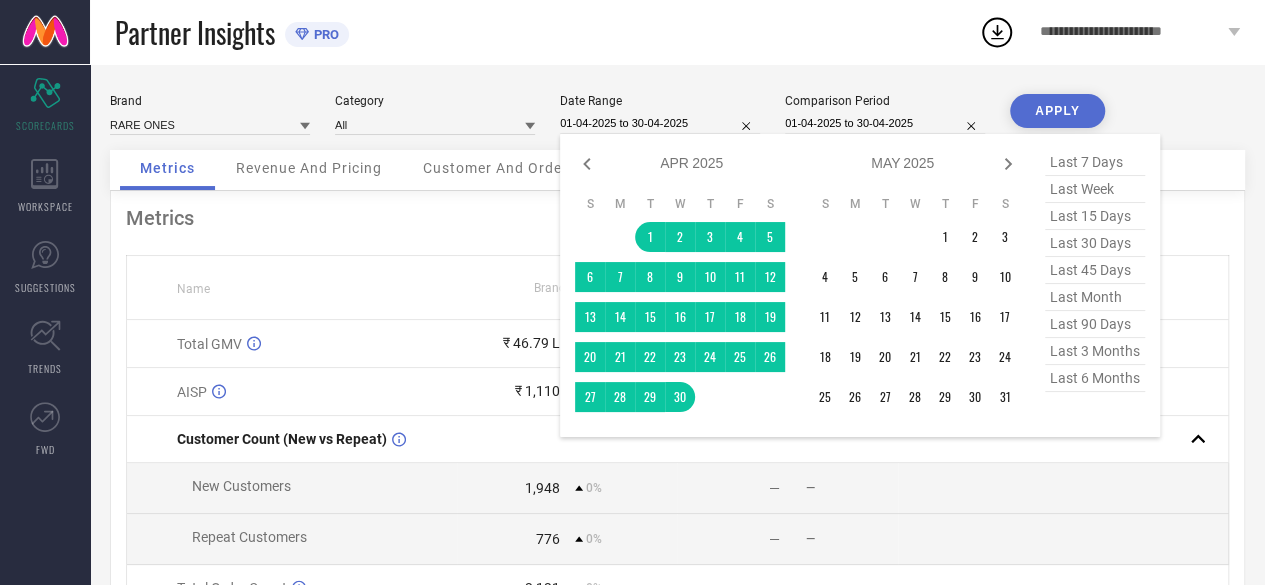 click on "01-04-2025 to 30-04-2025" at bounding box center (660, 123) 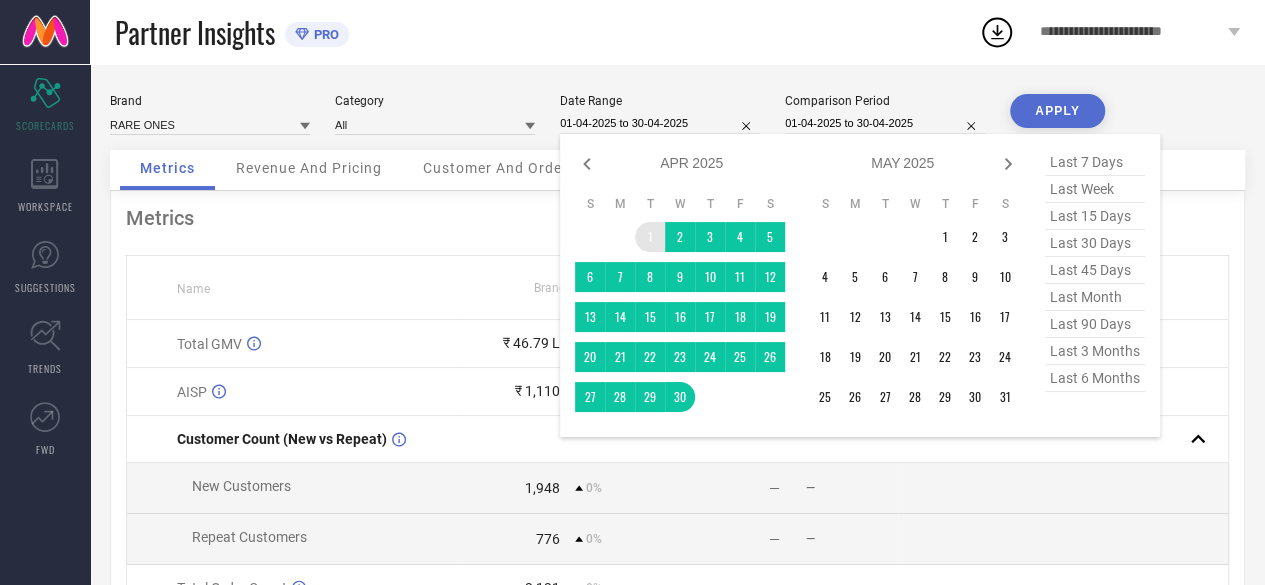 type on "After 01-04-2025" 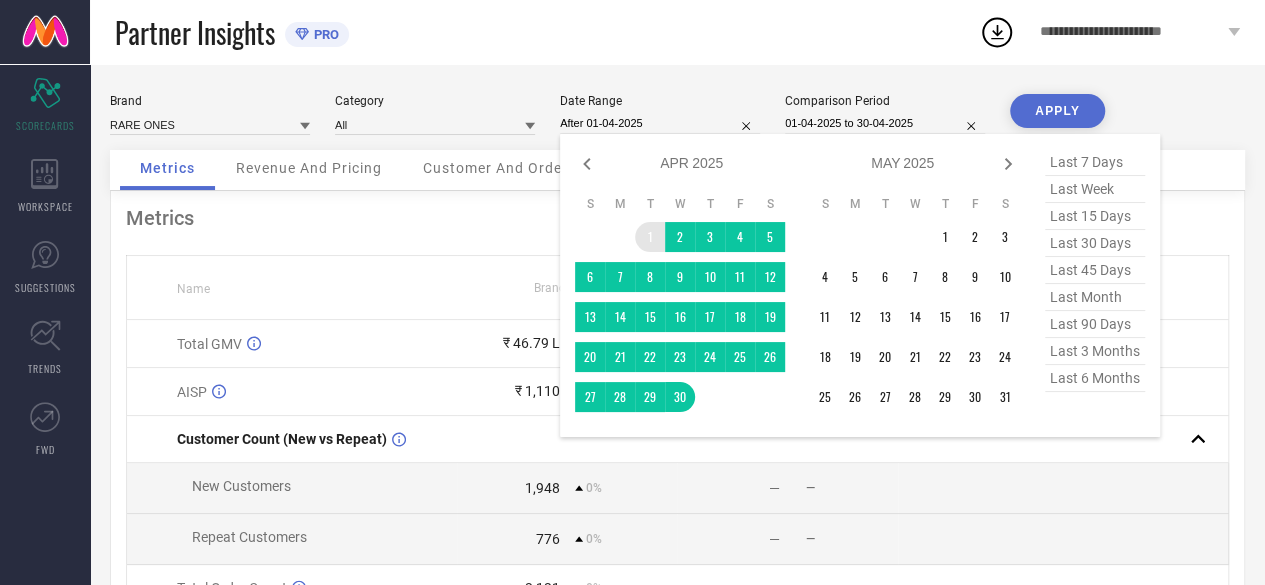 click on "1" at bounding box center [650, 237] 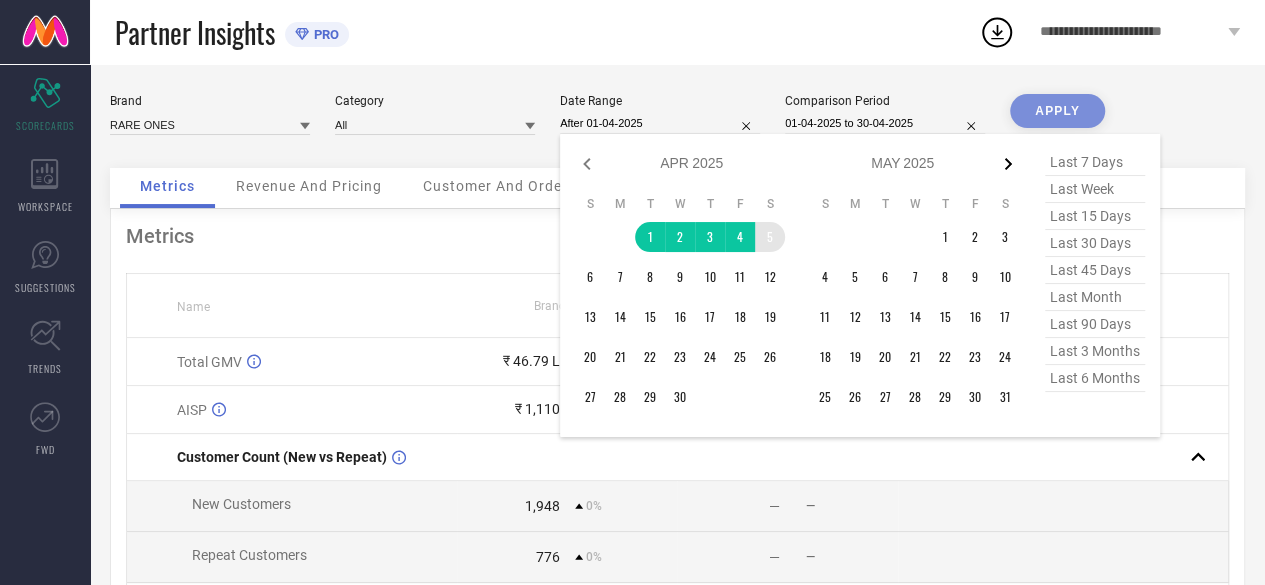 click 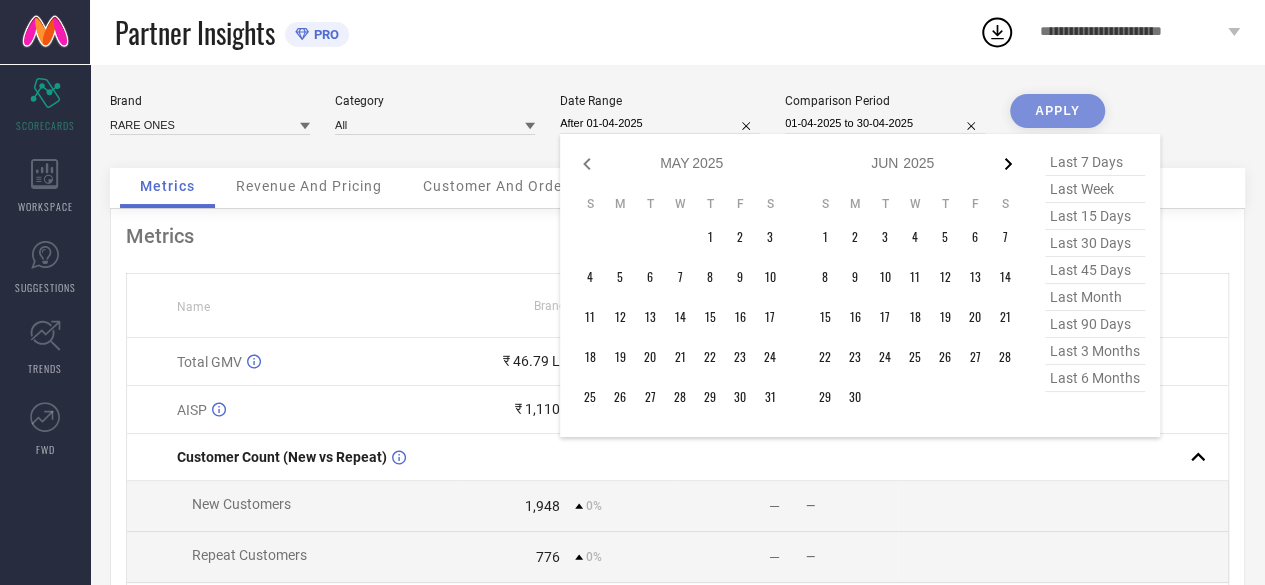 click 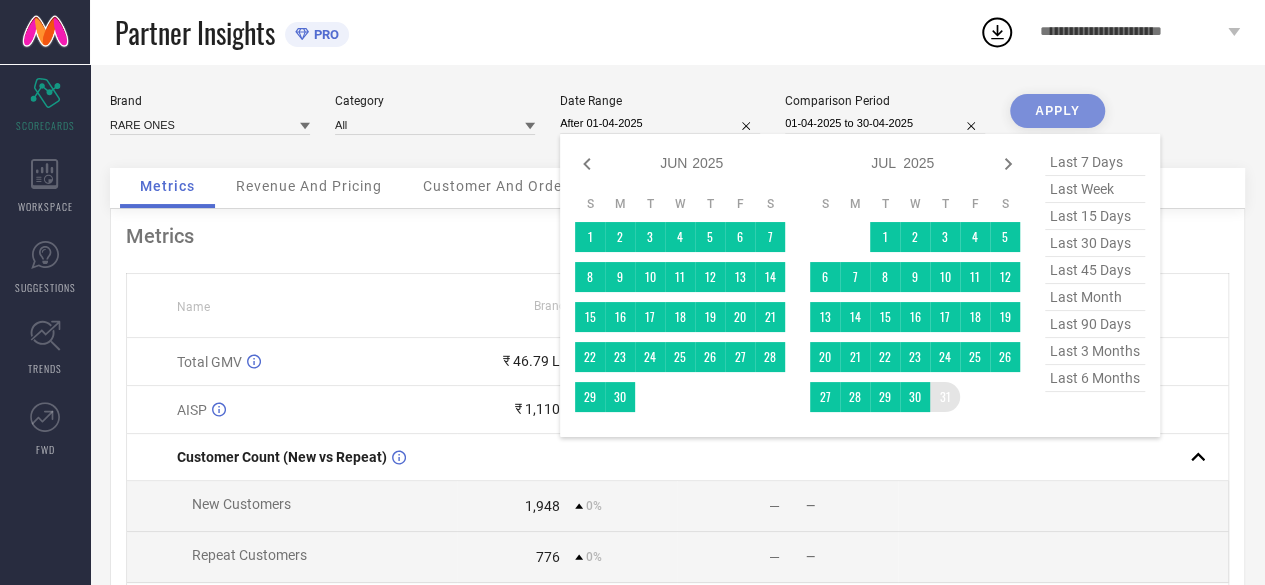 type on "01-04-2025 to 31-07-2025" 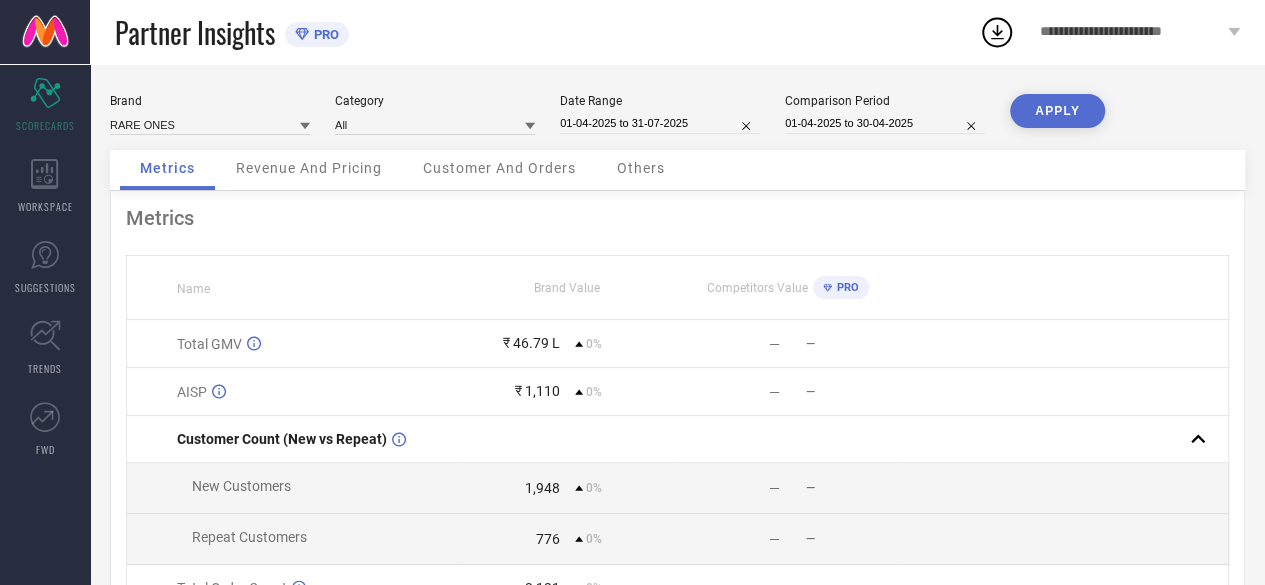 type 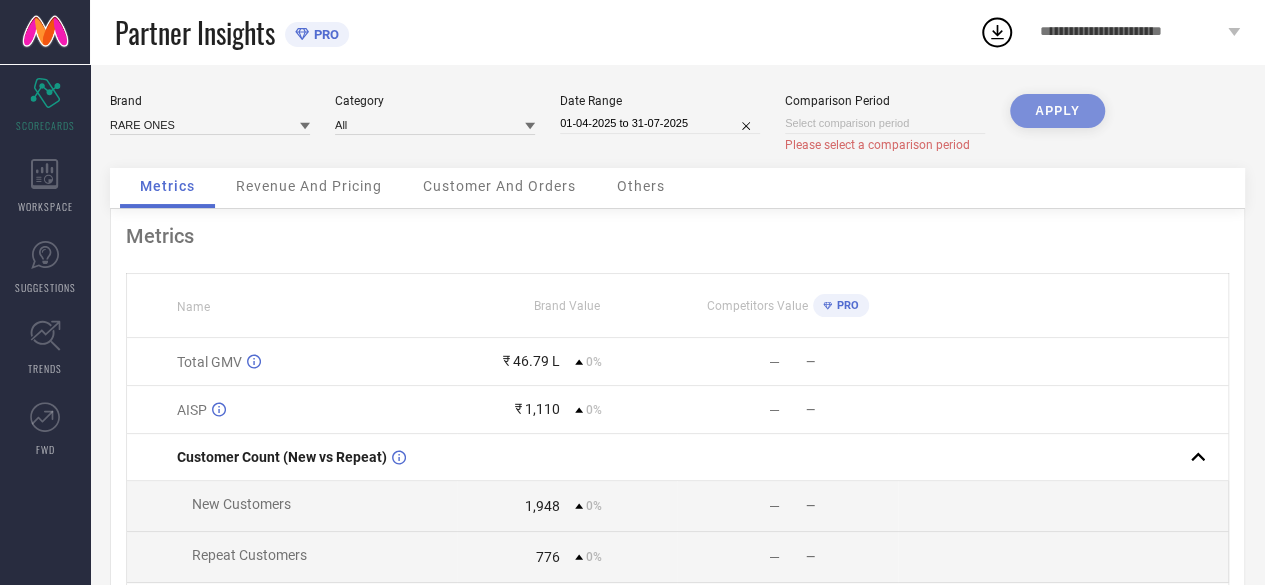 click on "APPLY" at bounding box center [1057, 131] 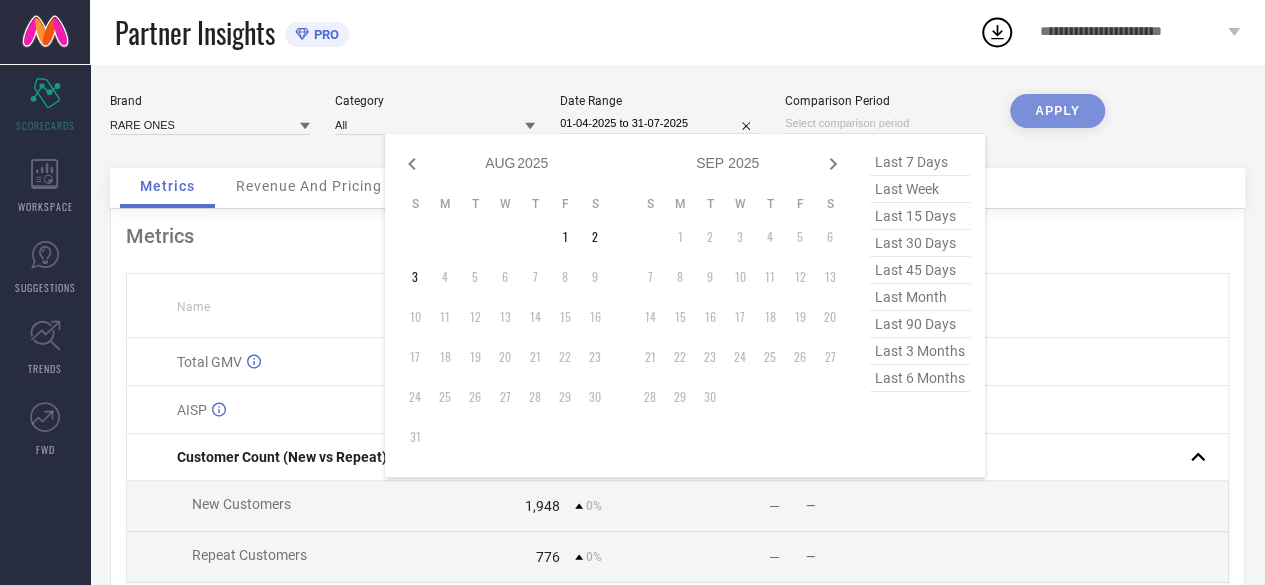 click at bounding box center [885, 123] 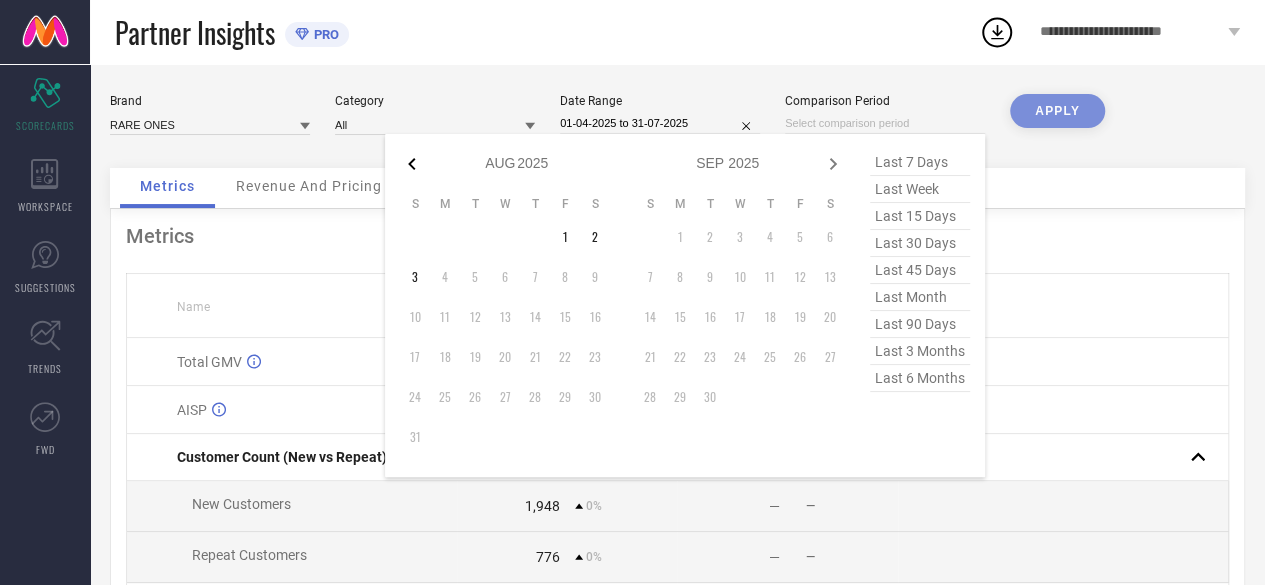 click 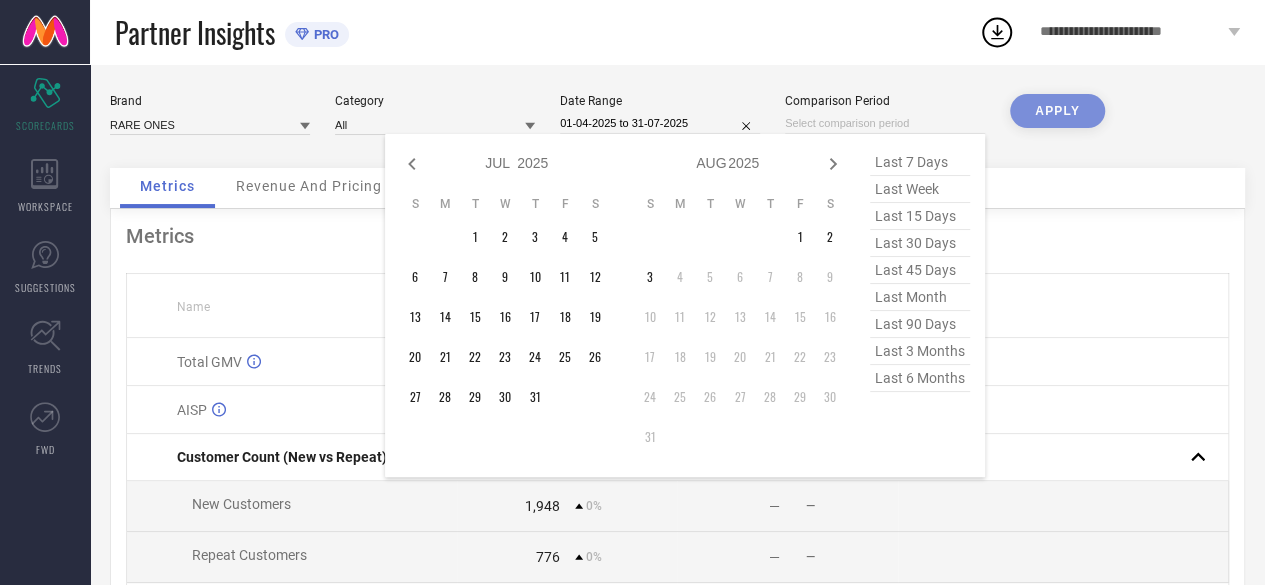 click 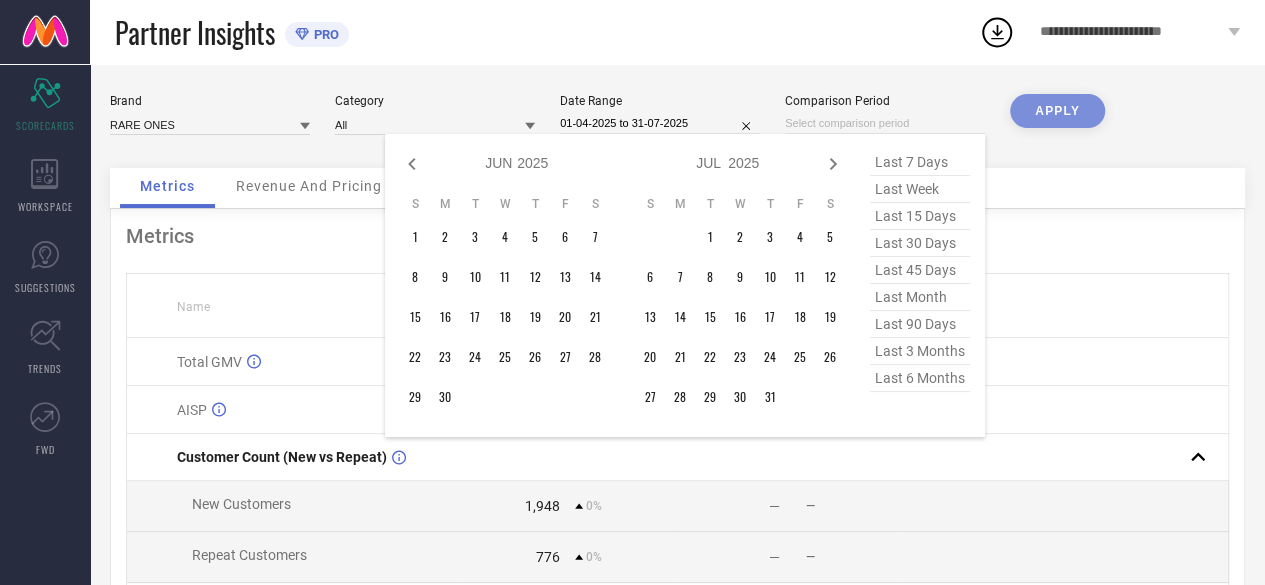 click 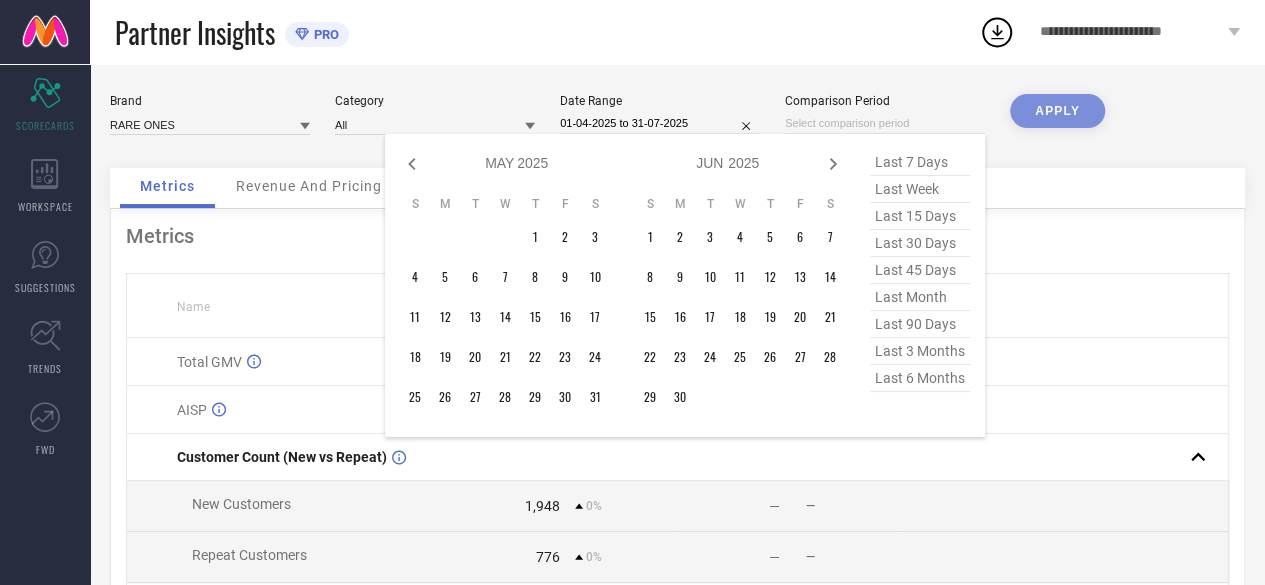 click 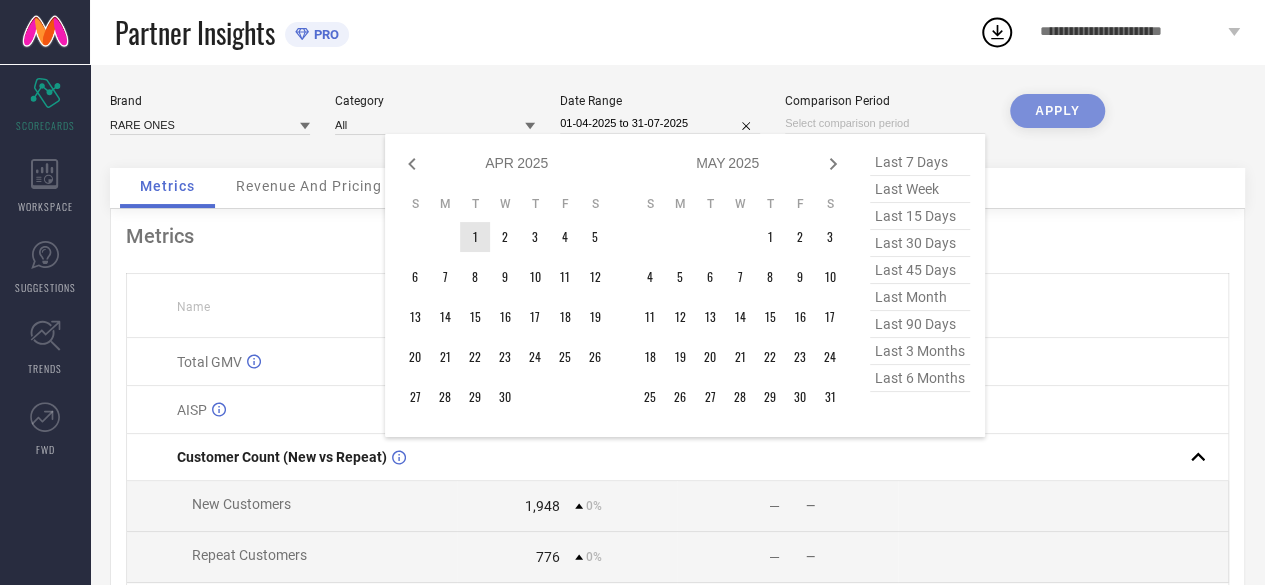 type on "After 01-04-2025" 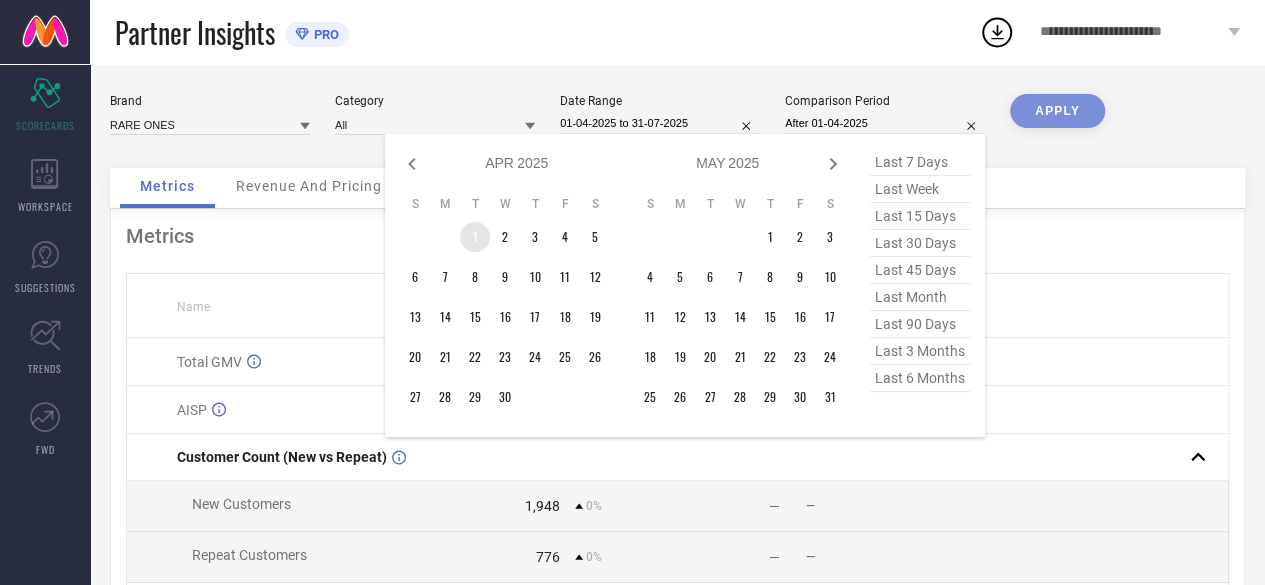 click on "1" at bounding box center (475, 237) 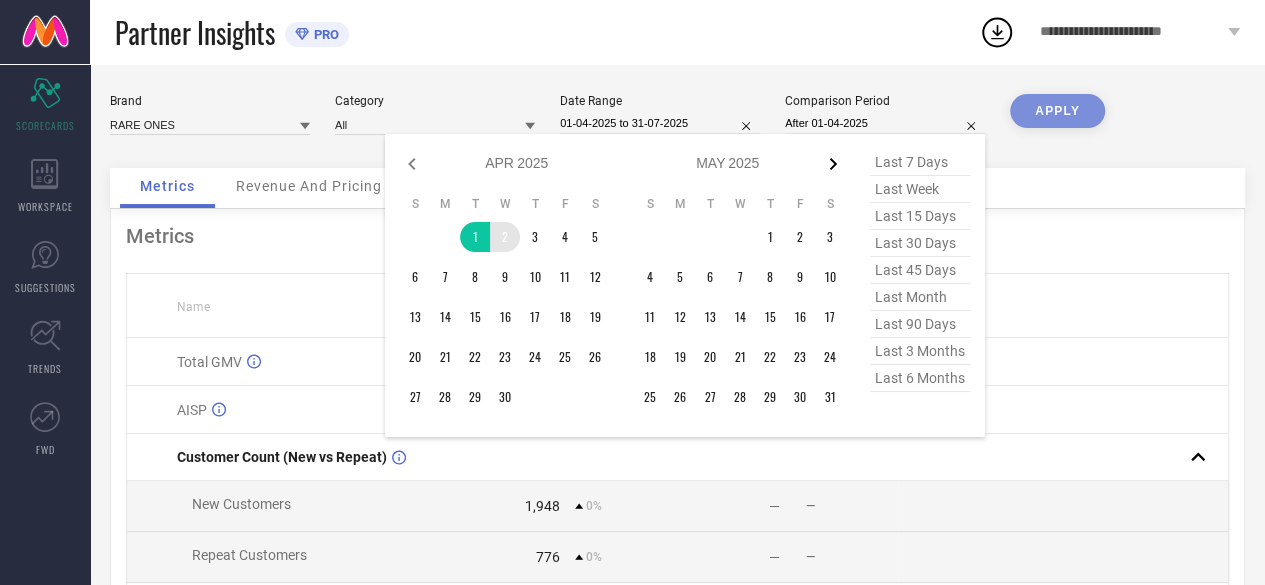 click 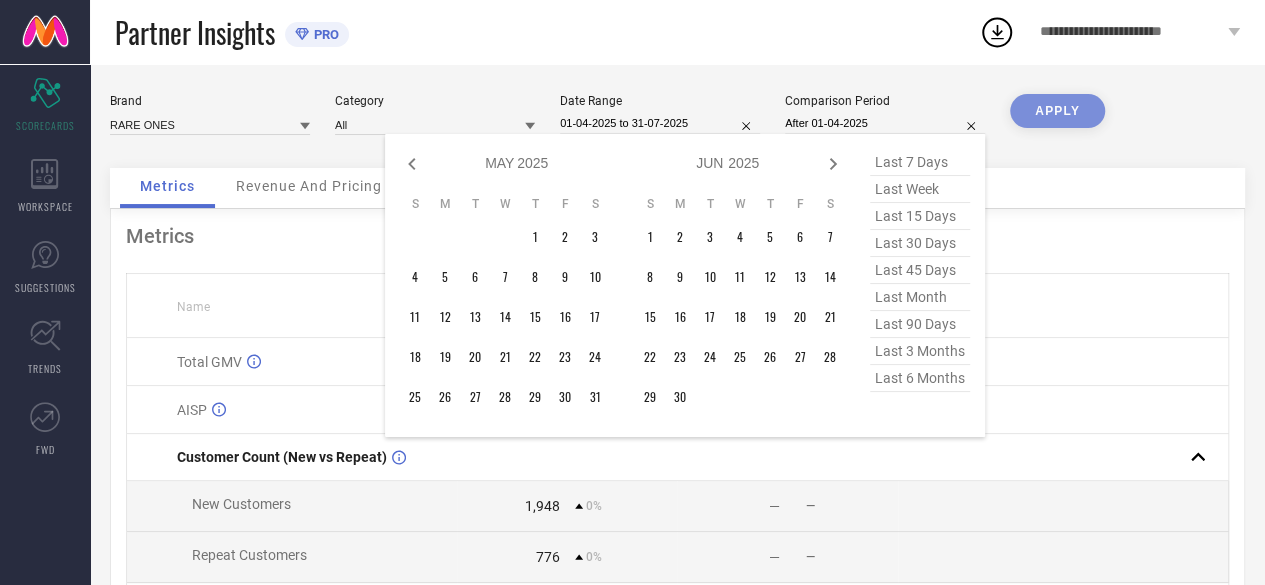 click 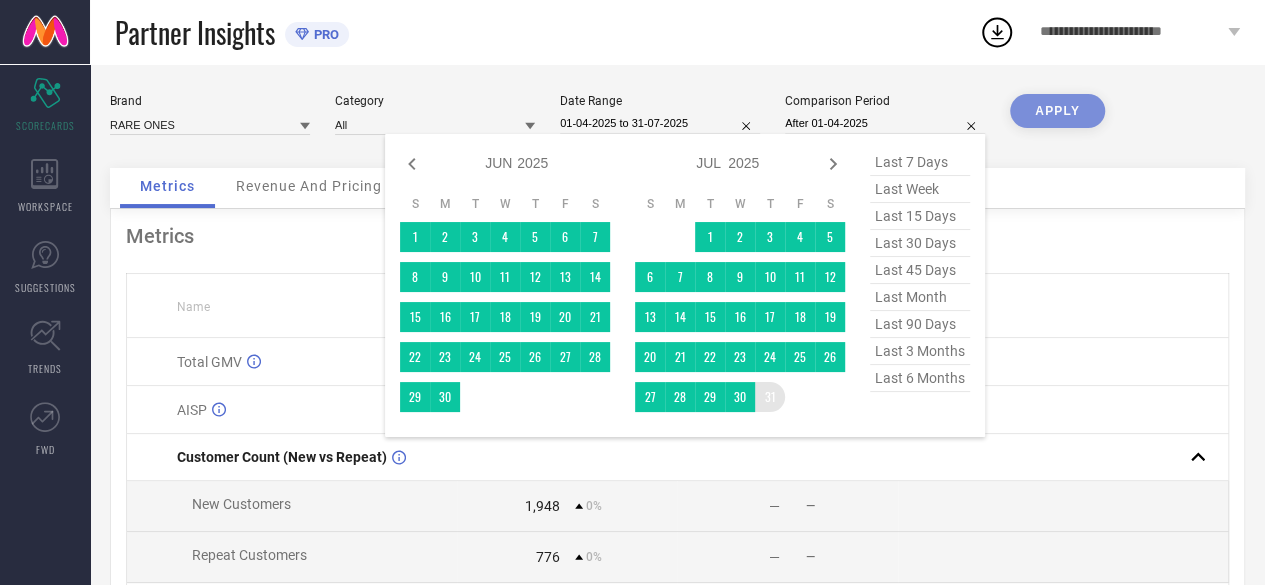 type on "01-04-2025 to 31-07-2025" 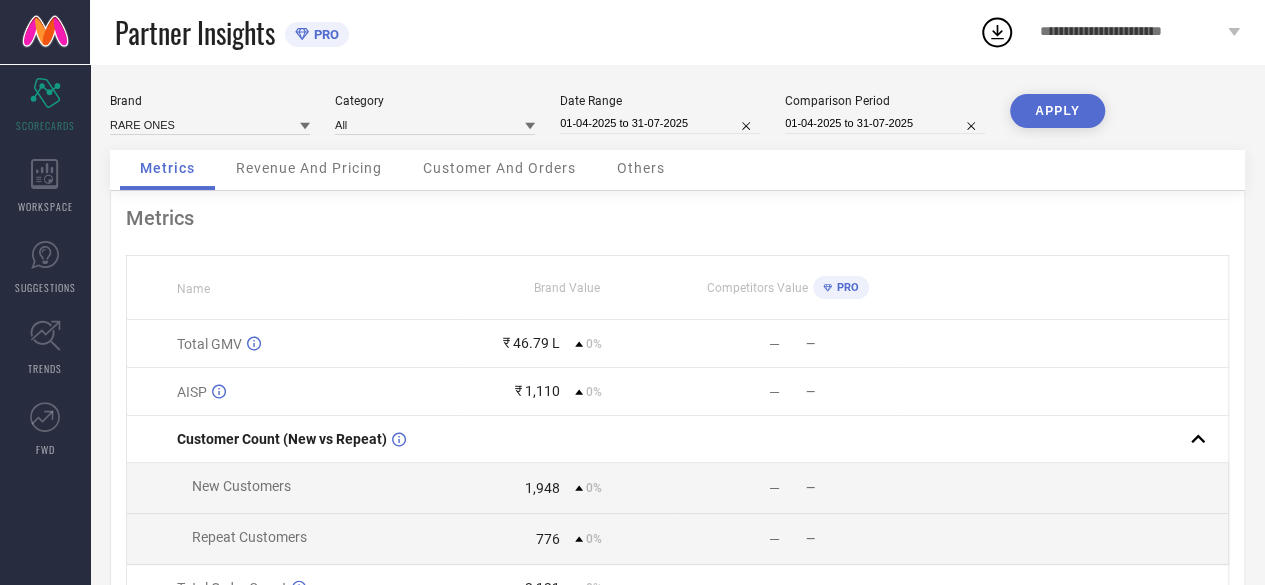 click on "APPLY" at bounding box center (1057, 111) 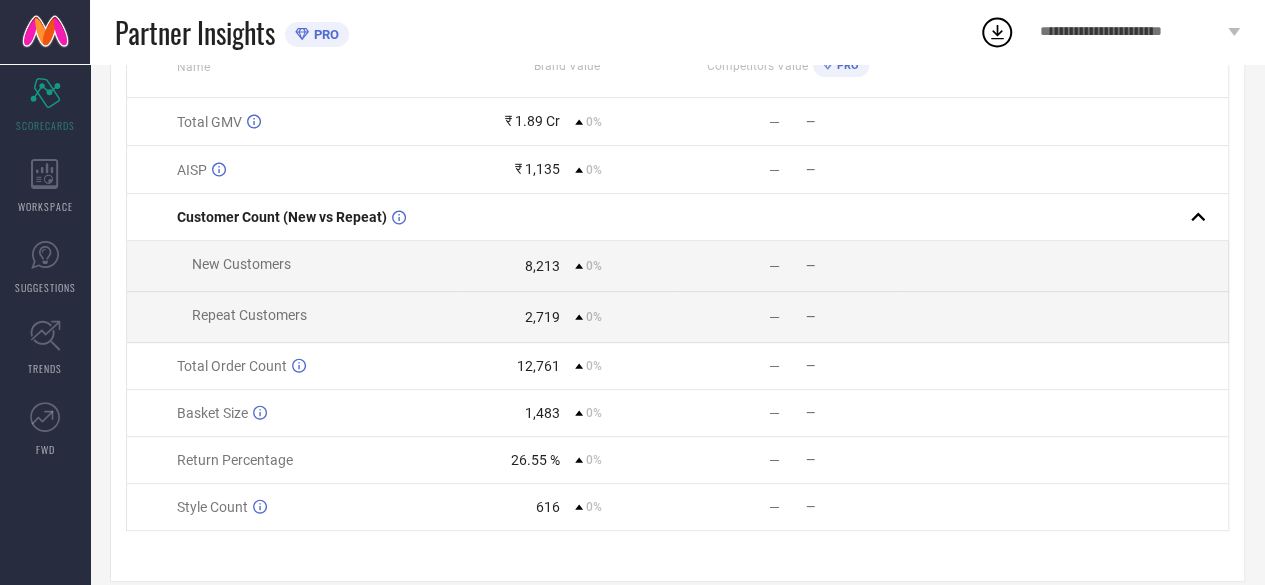 scroll, scrollTop: 221, scrollLeft: 0, axis: vertical 